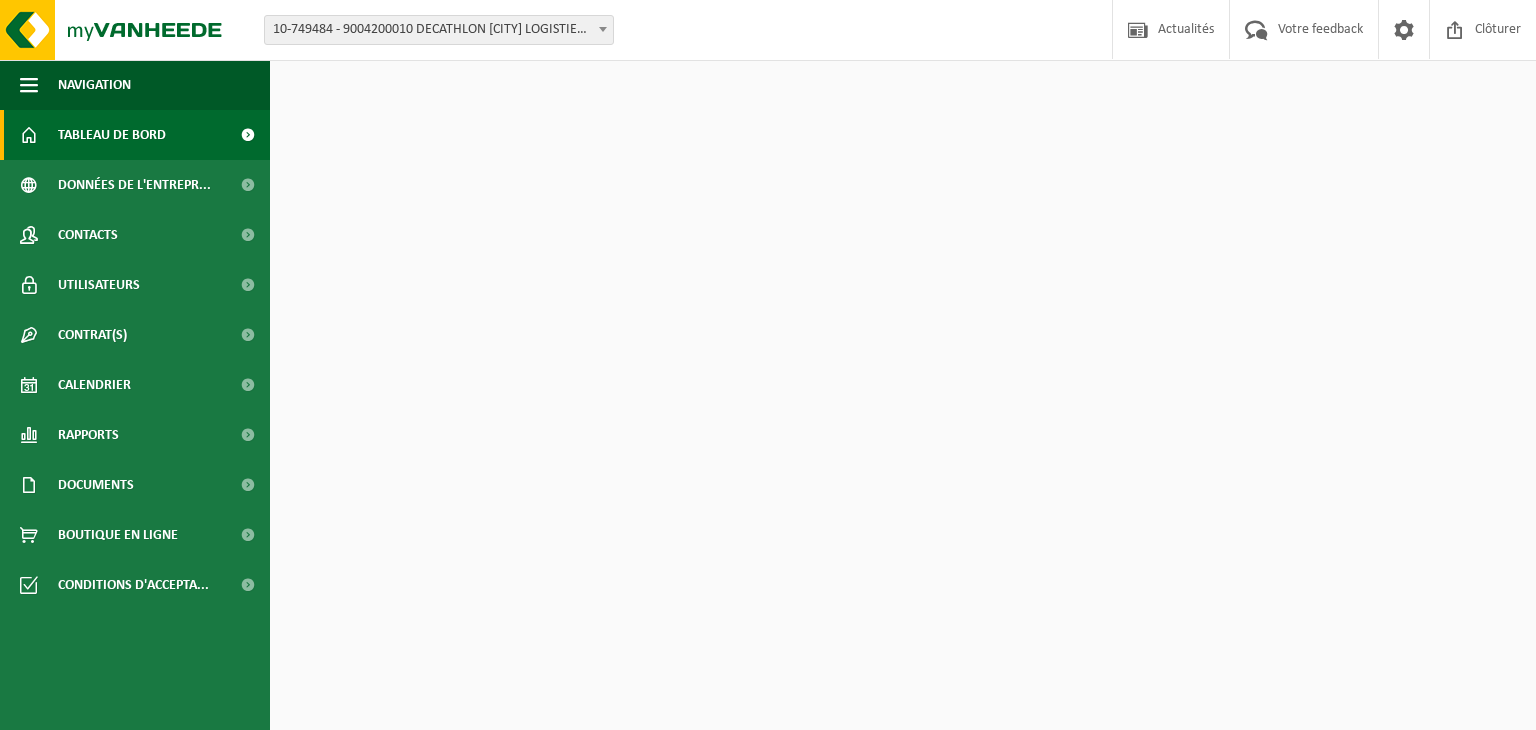scroll, scrollTop: 0, scrollLeft: 0, axis: both 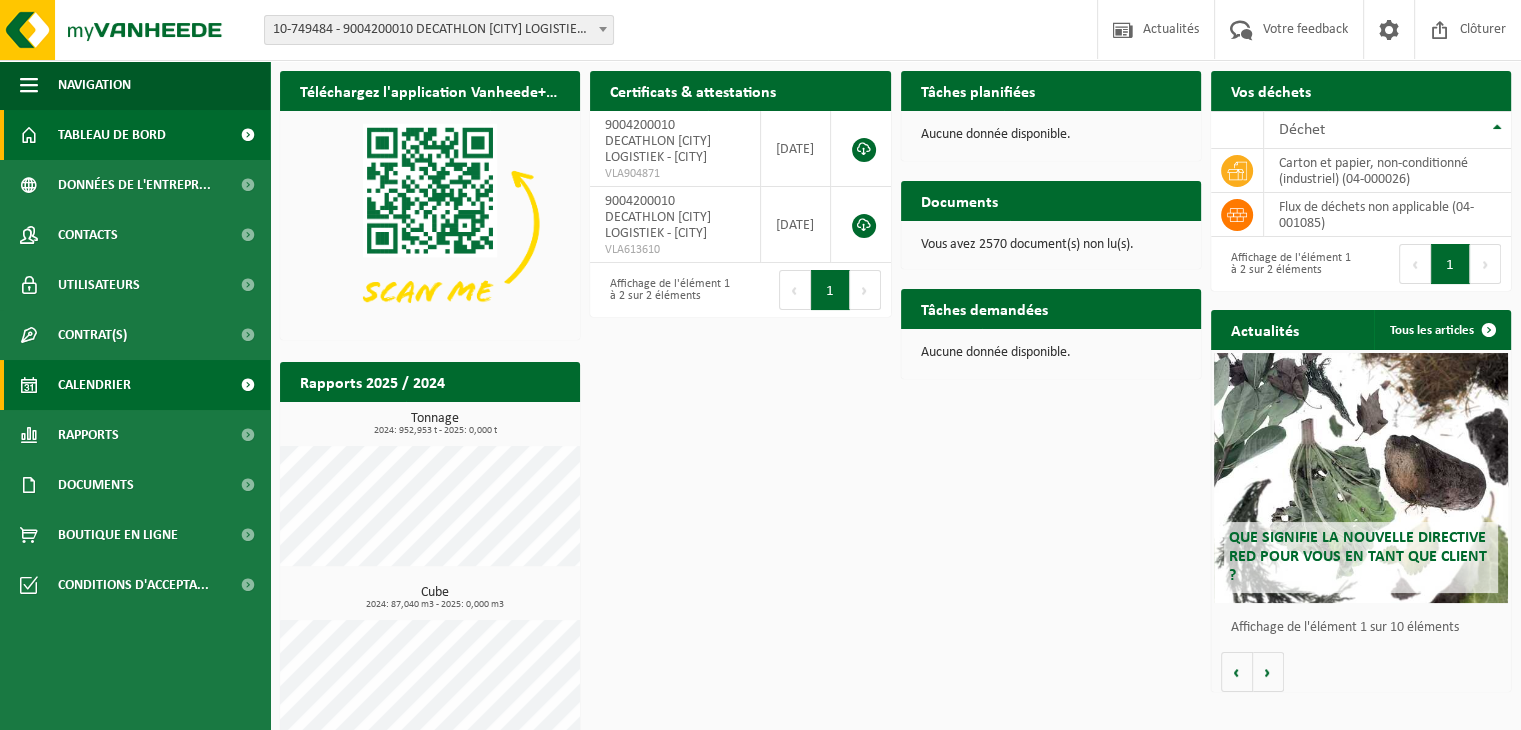 click on "Calendrier" at bounding box center (135, 385) 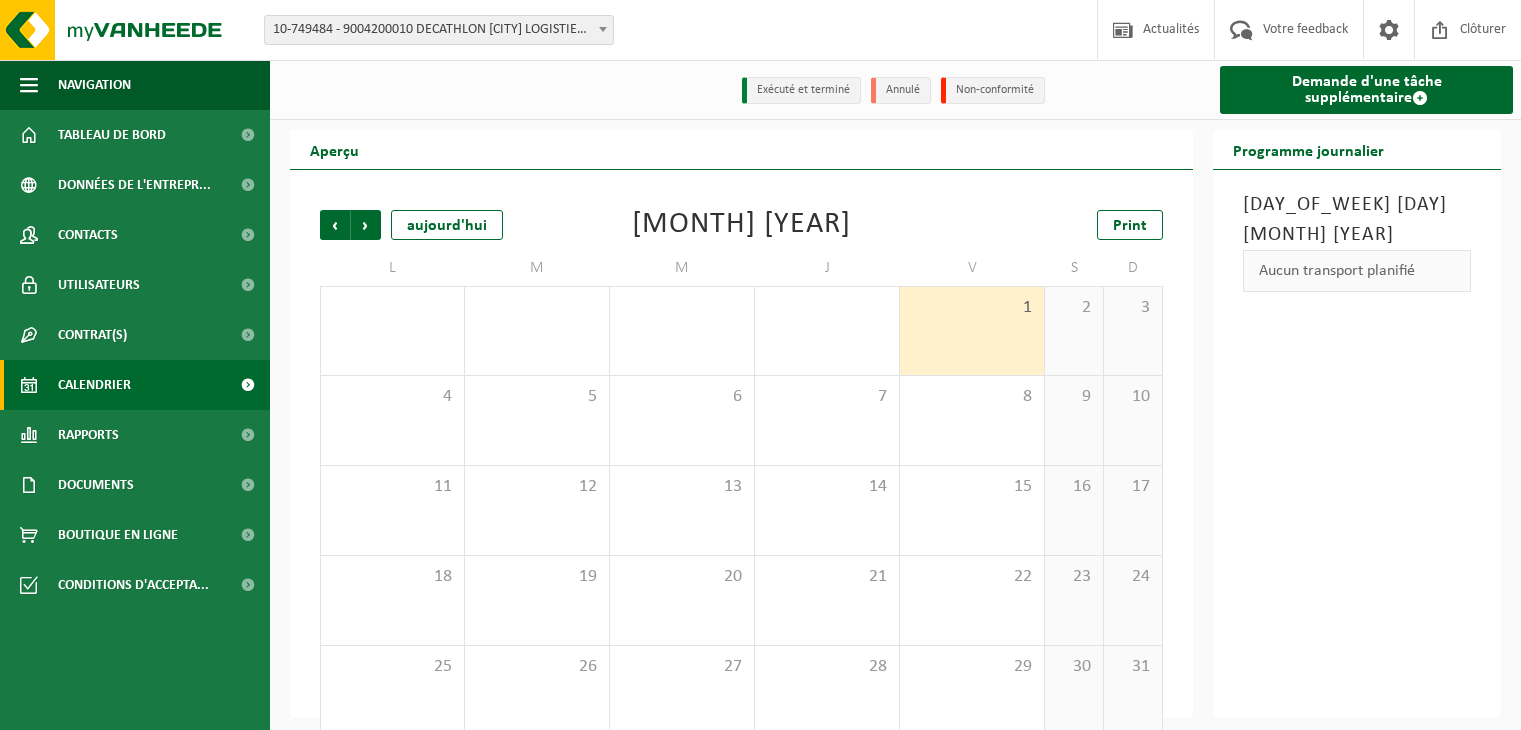 scroll, scrollTop: 0, scrollLeft: 0, axis: both 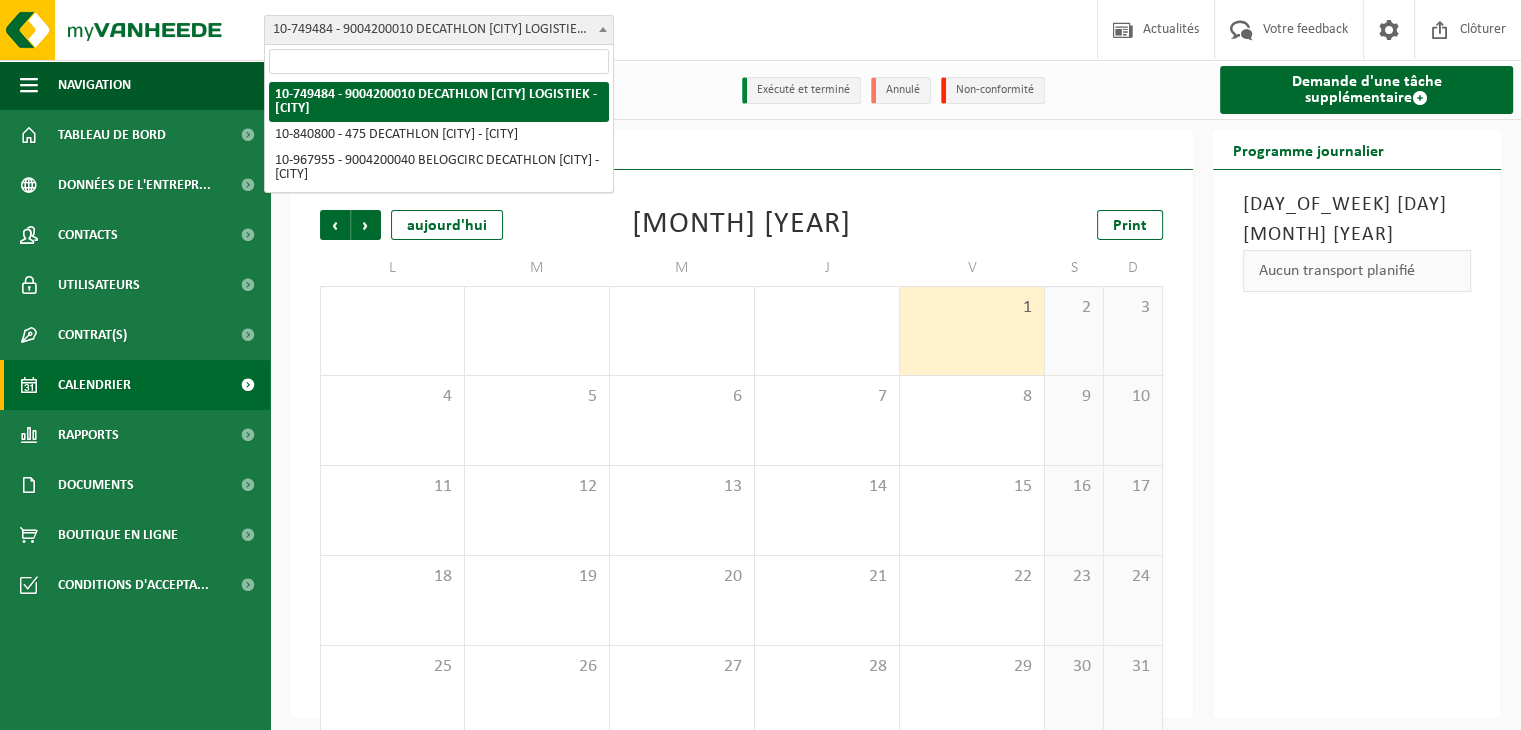 click on "10-[NUMBER] - [NUMBER] DECATHLON WILLEBROEK LOGISTIEK - [CITY]" at bounding box center (439, 30) 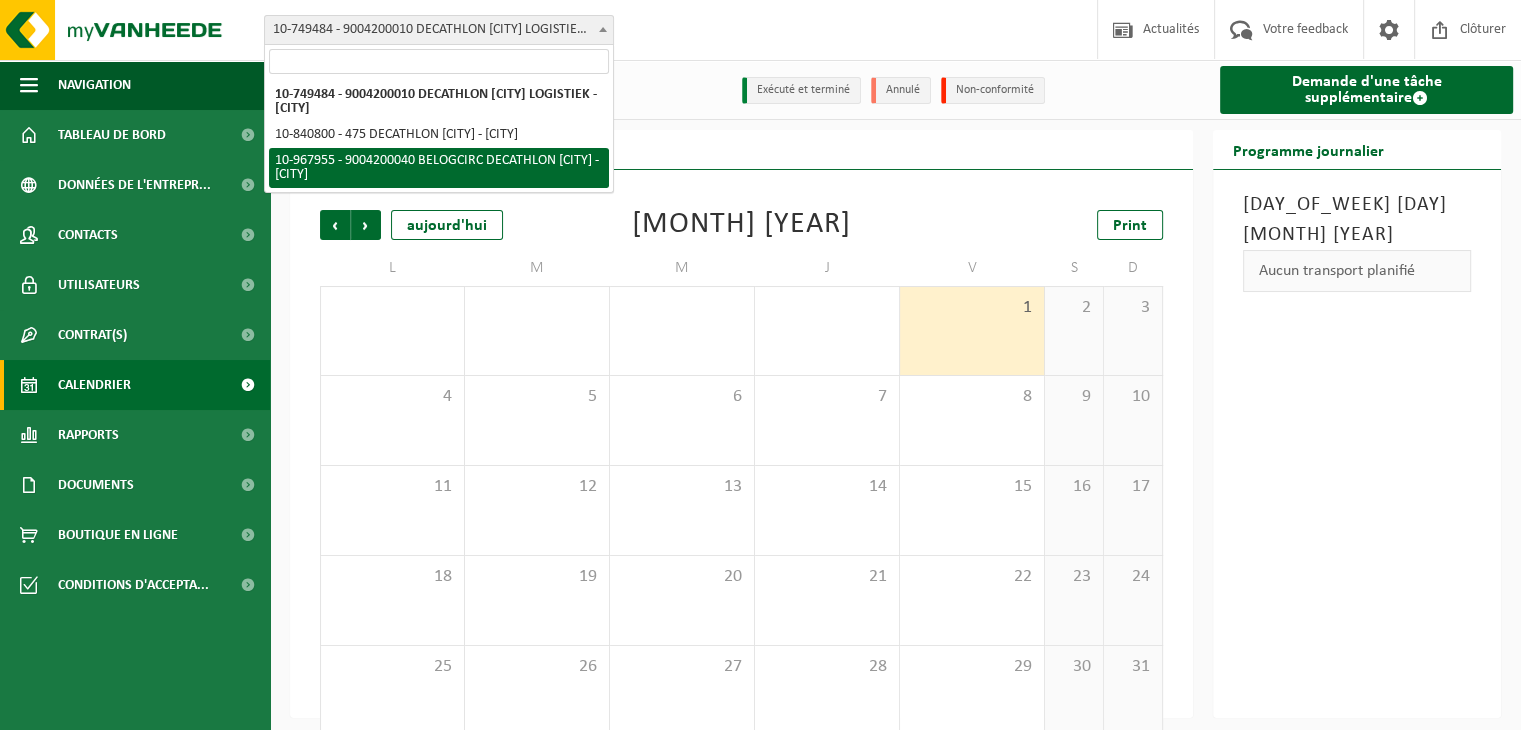 select on "154029" 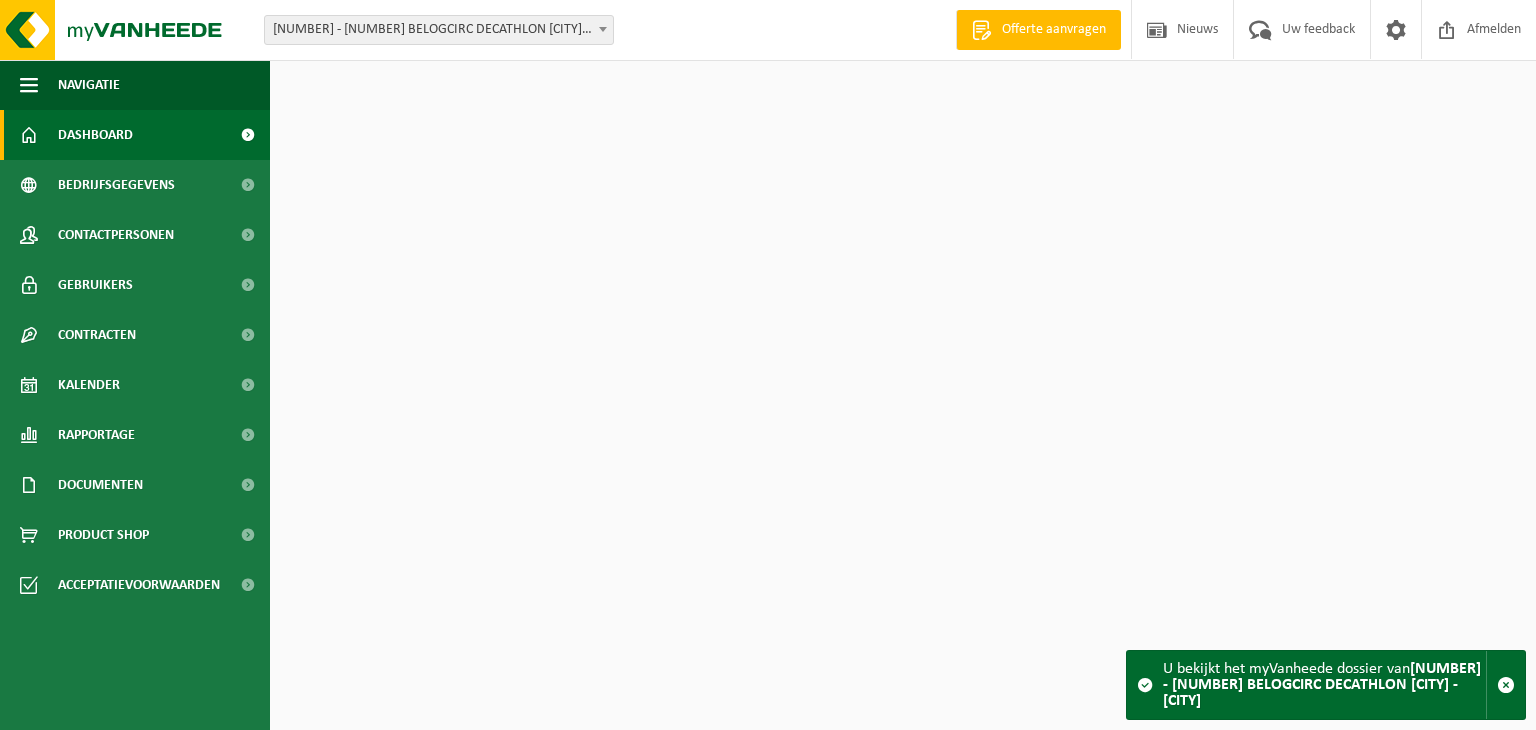 scroll, scrollTop: 0, scrollLeft: 0, axis: both 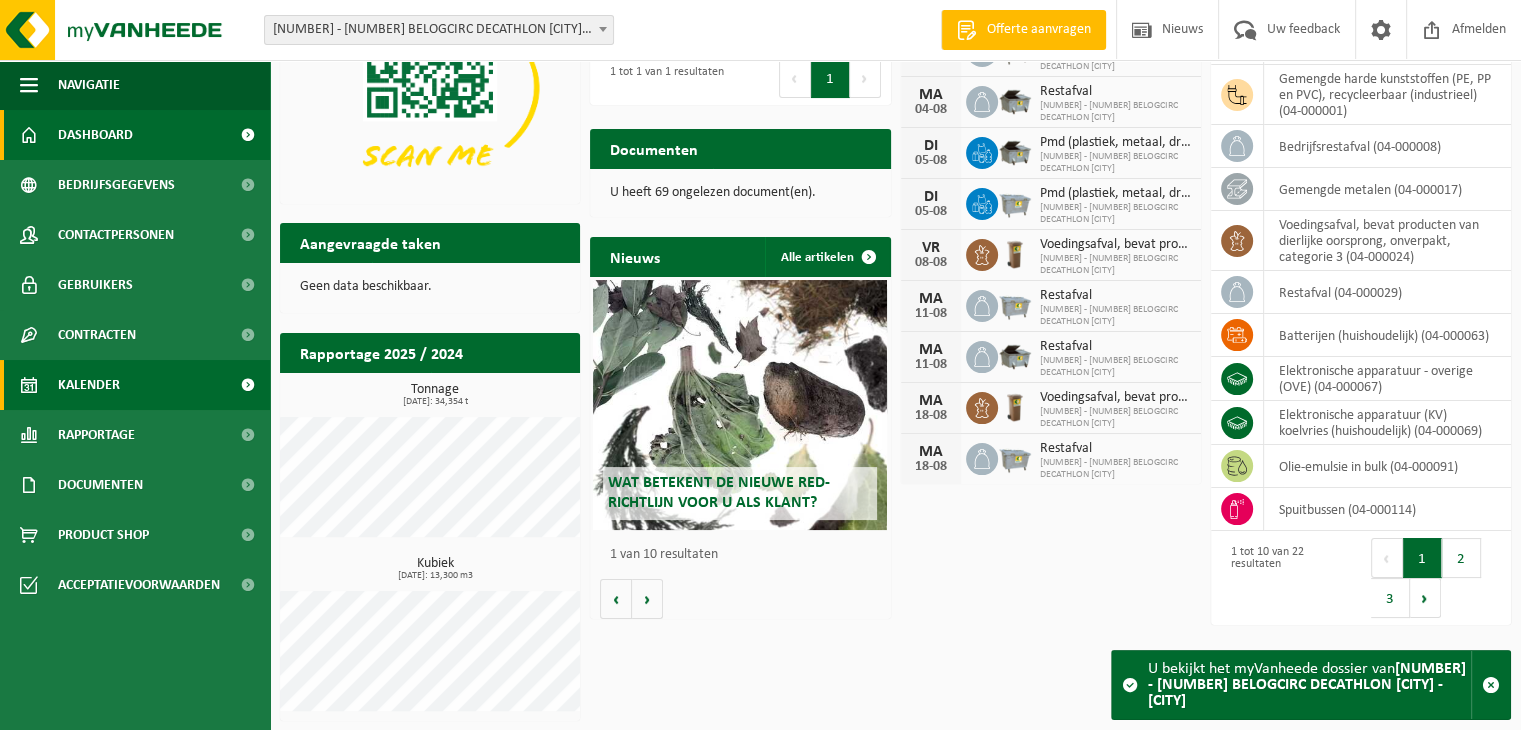 click on "Kalender" at bounding box center [135, 385] 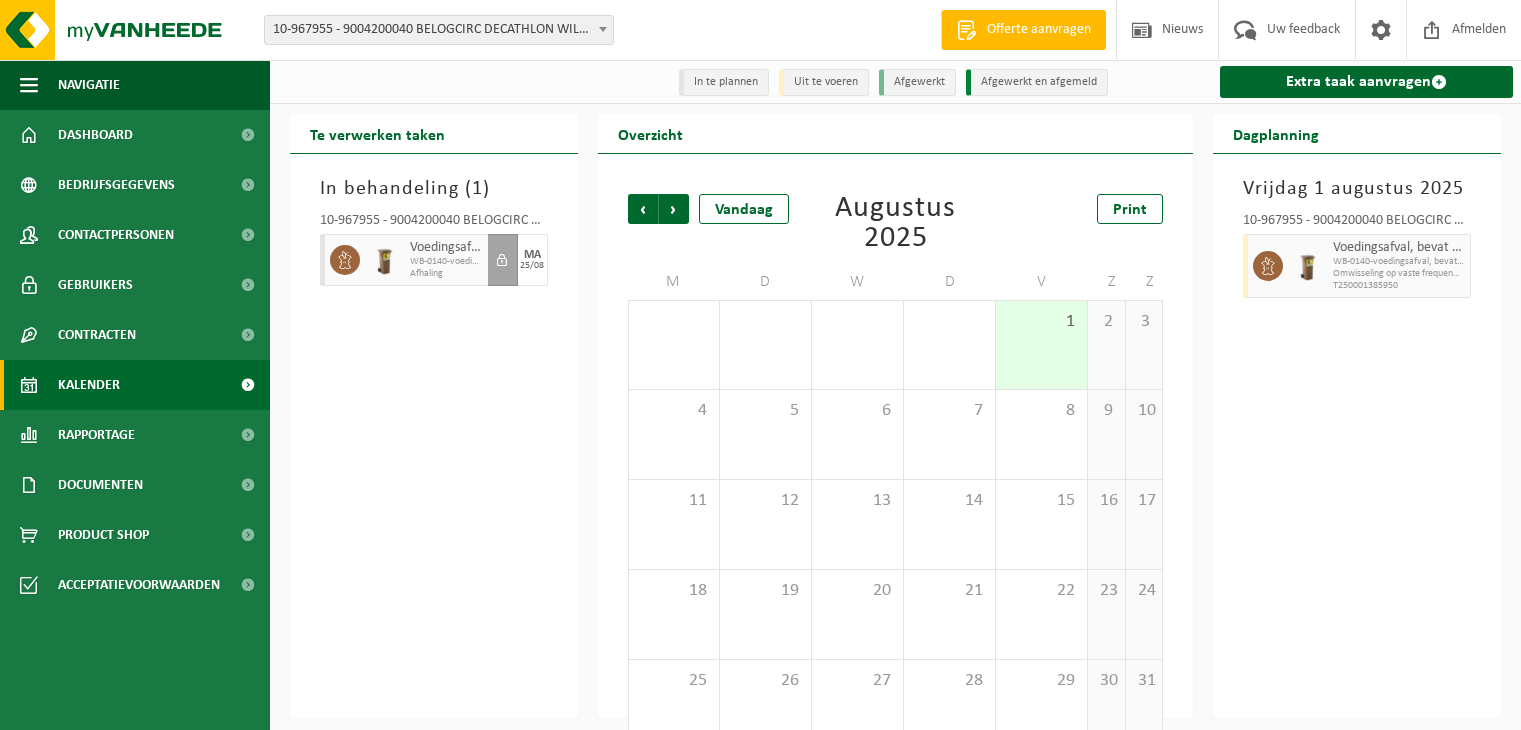 scroll, scrollTop: 0, scrollLeft: 0, axis: both 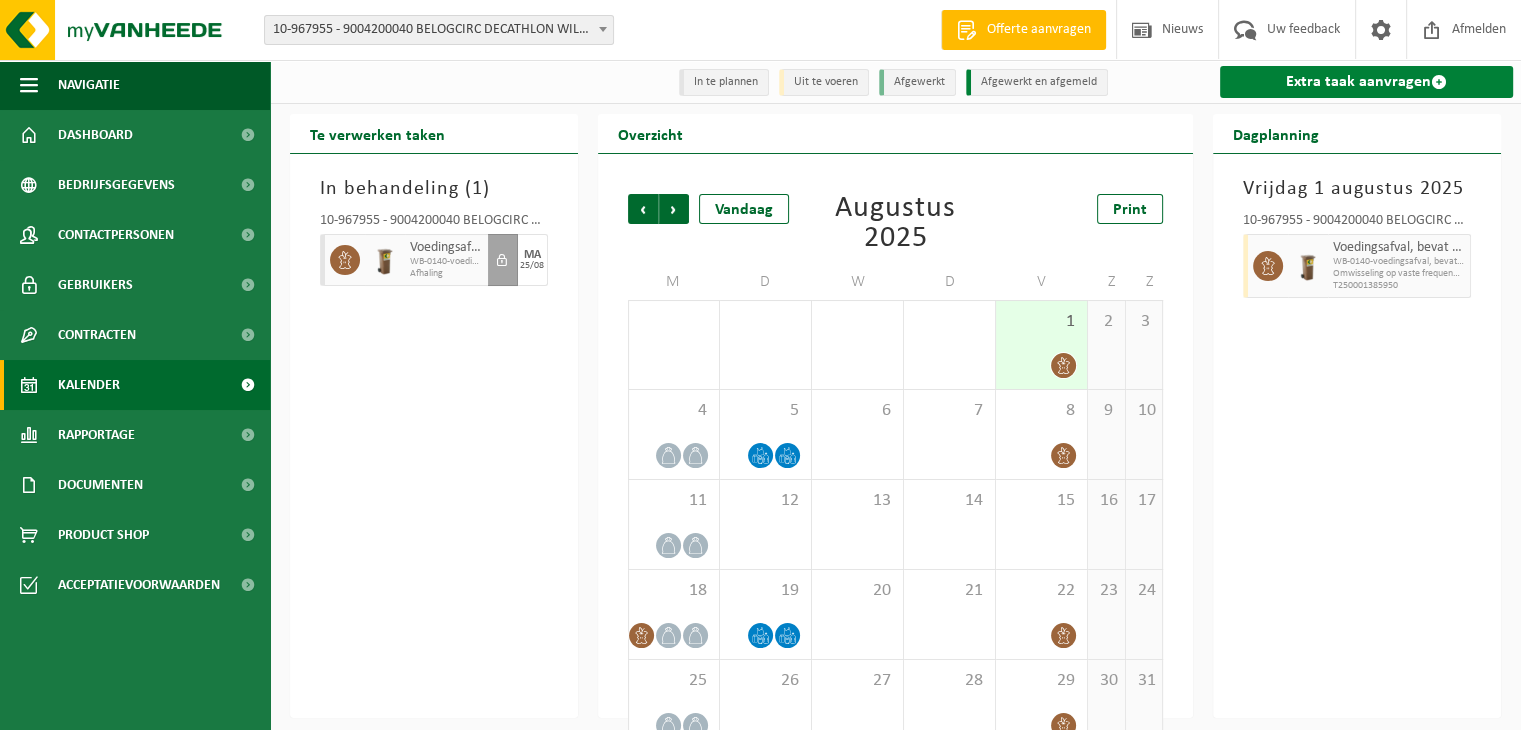 click on "Extra taak aanvragen" at bounding box center [1366, 82] 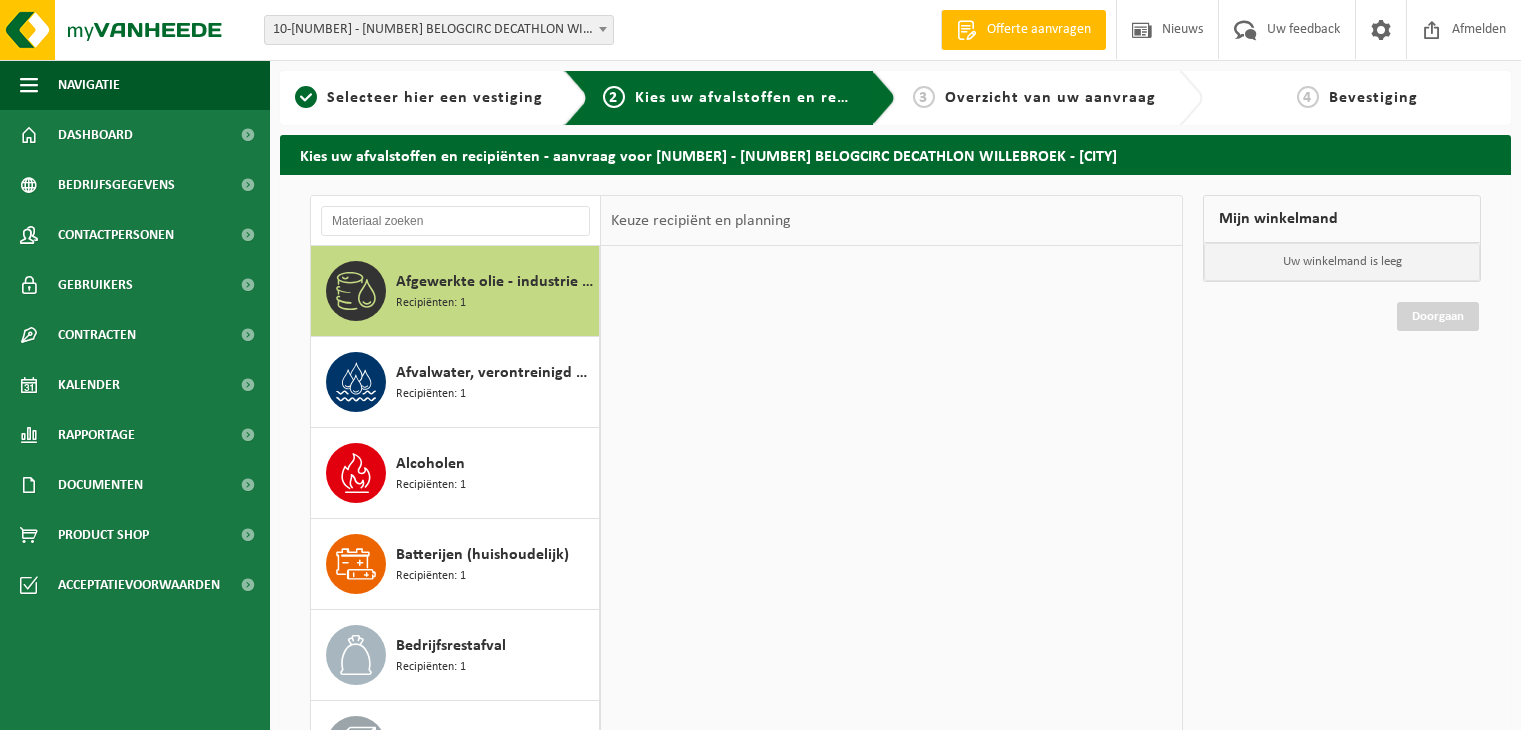 scroll, scrollTop: 0, scrollLeft: 0, axis: both 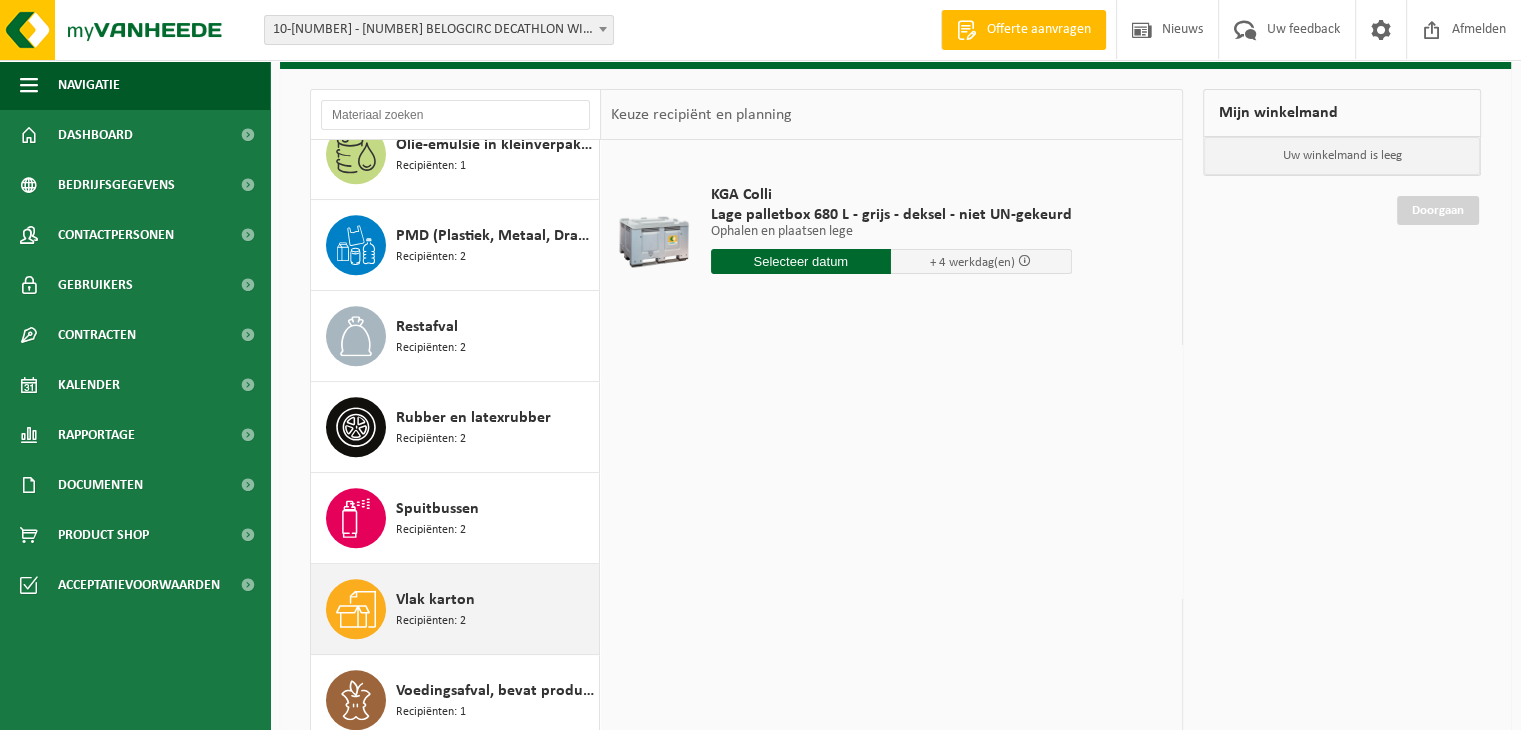 click on "Recipiënten: 2" at bounding box center (431, 621) 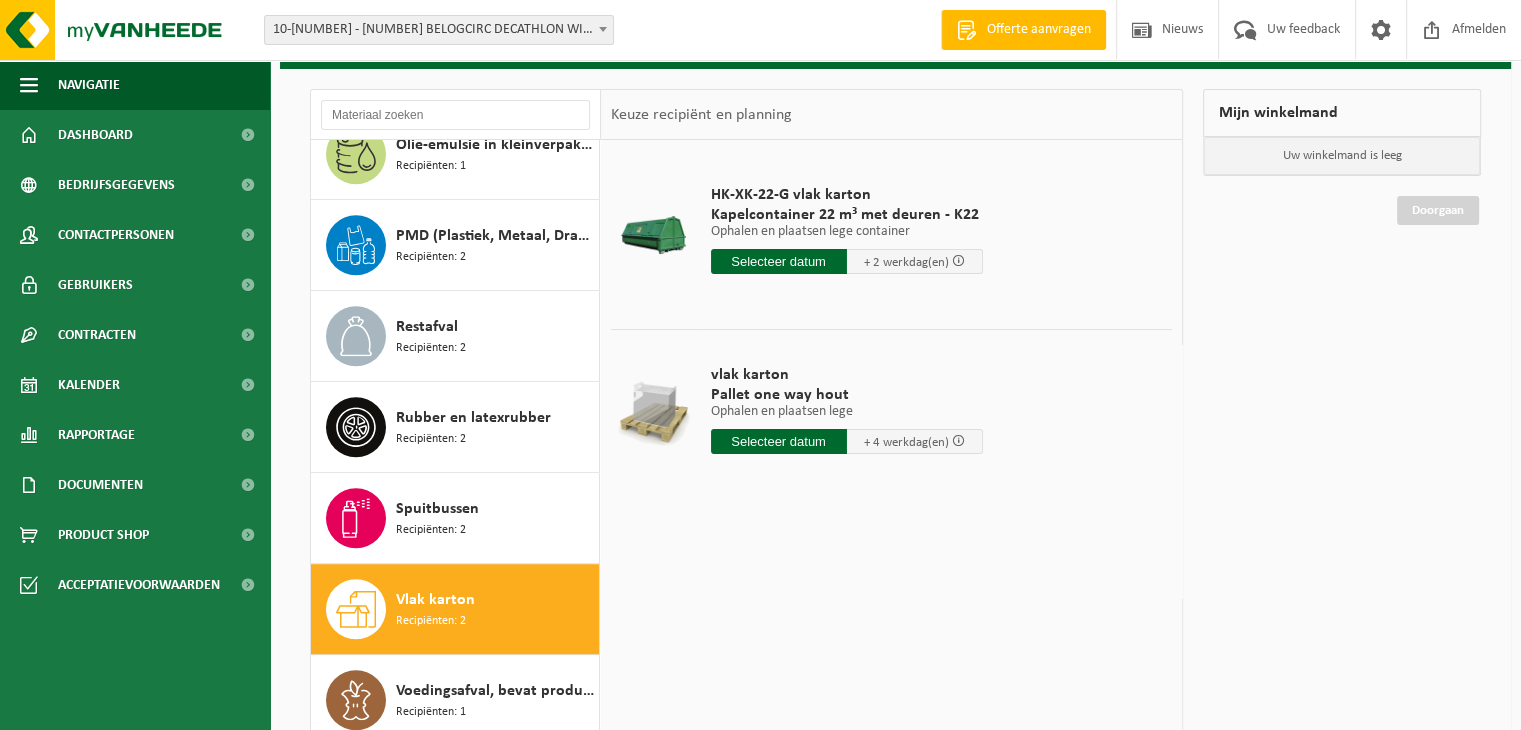 click at bounding box center (779, 261) 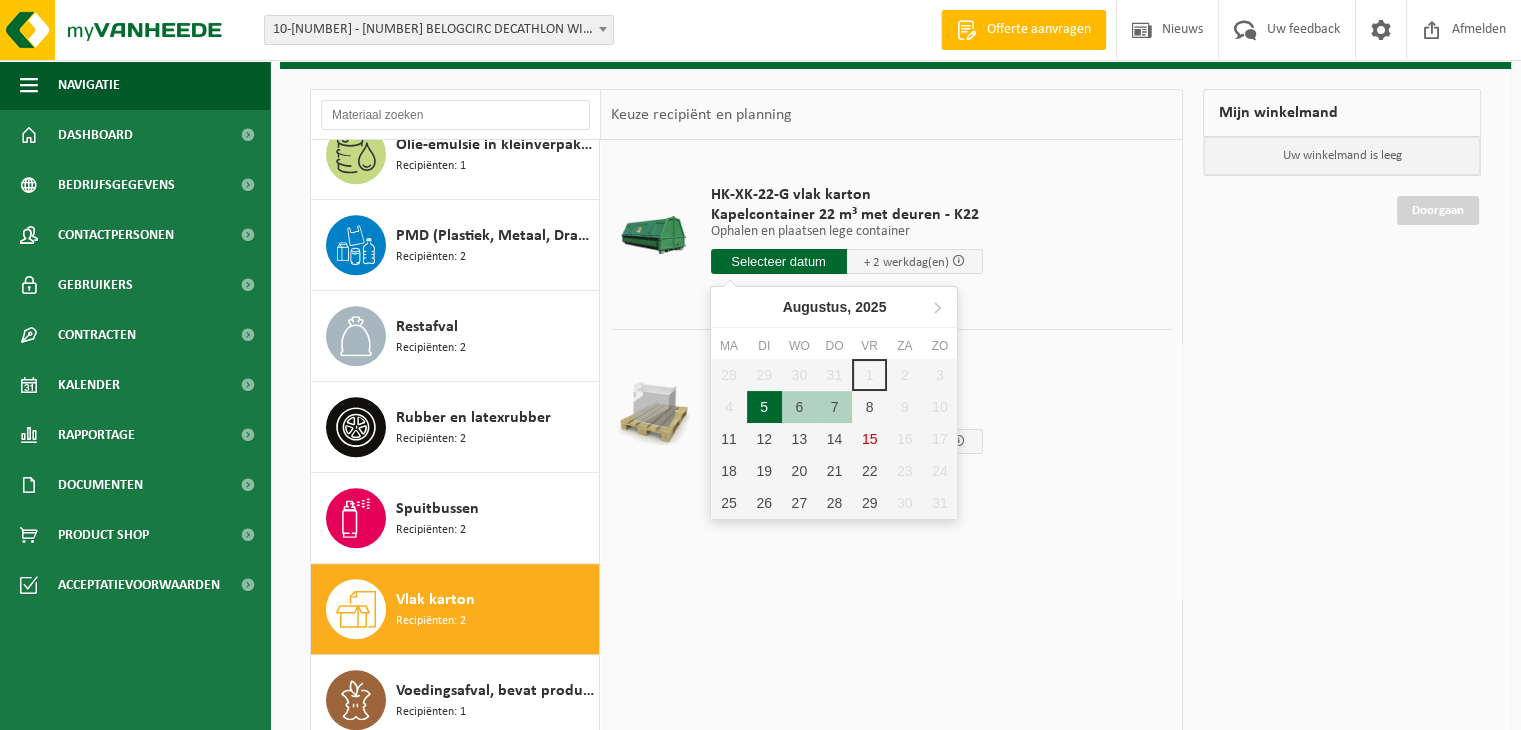 click on "5" at bounding box center (764, 407) 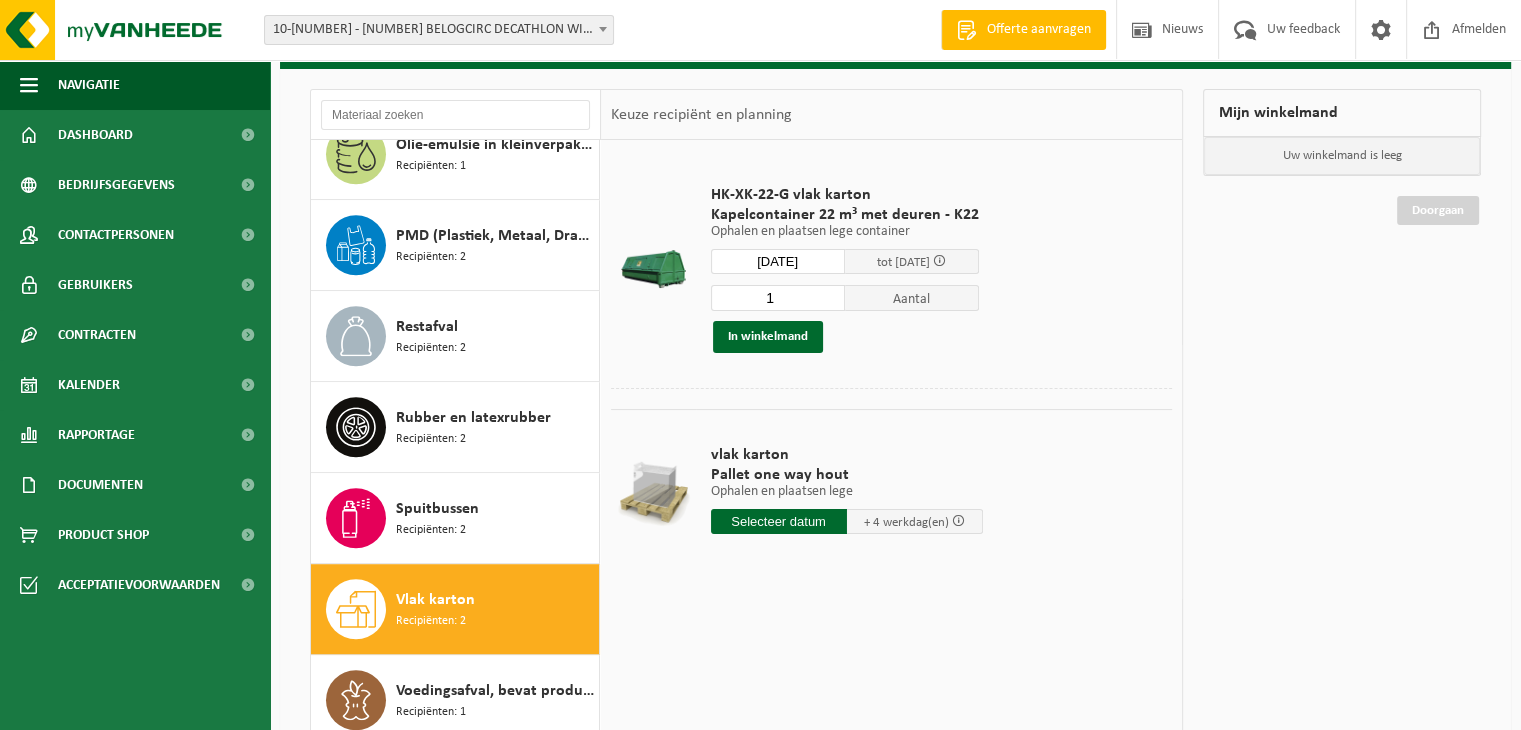 type on "Van 2025-08-05" 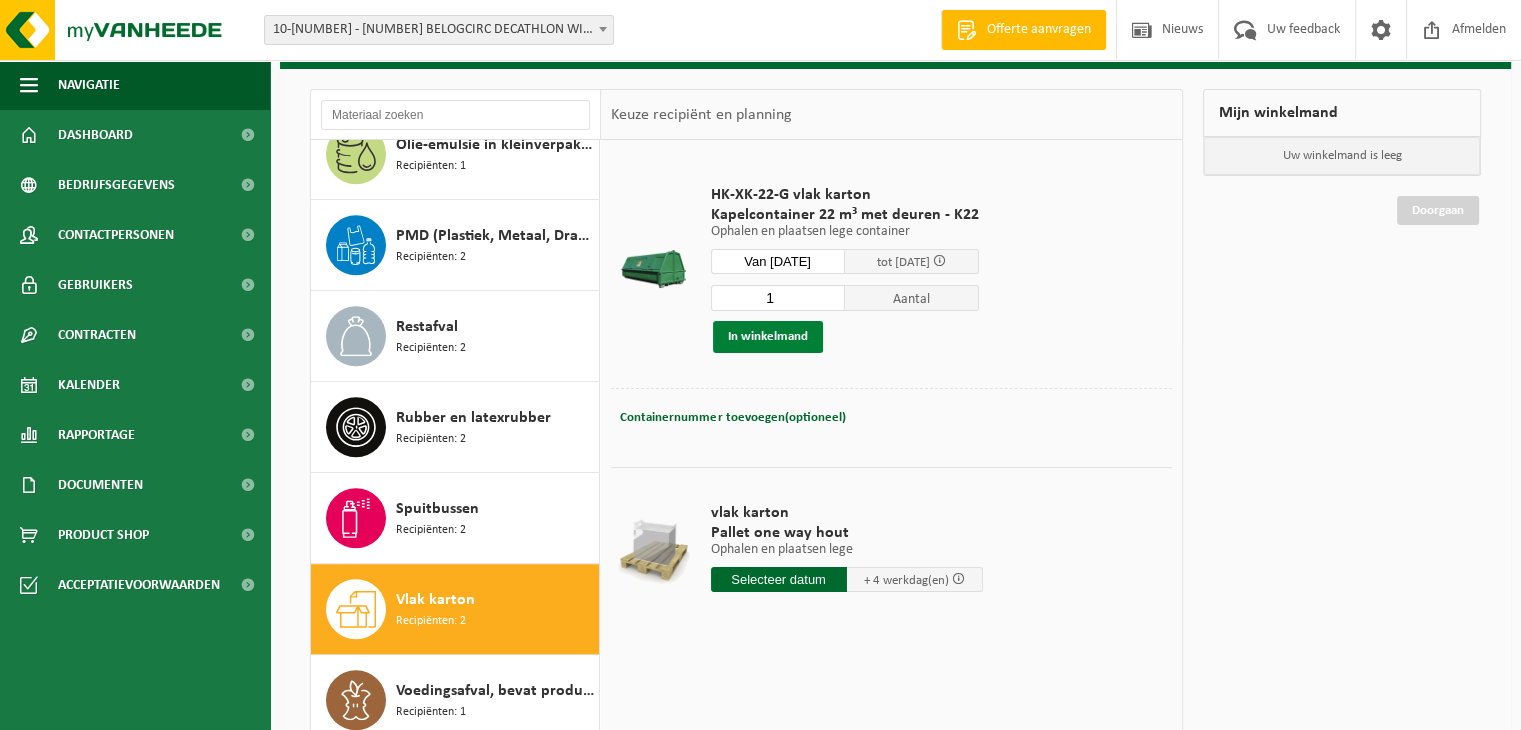 click on "In winkelmand" at bounding box center (768, 337) 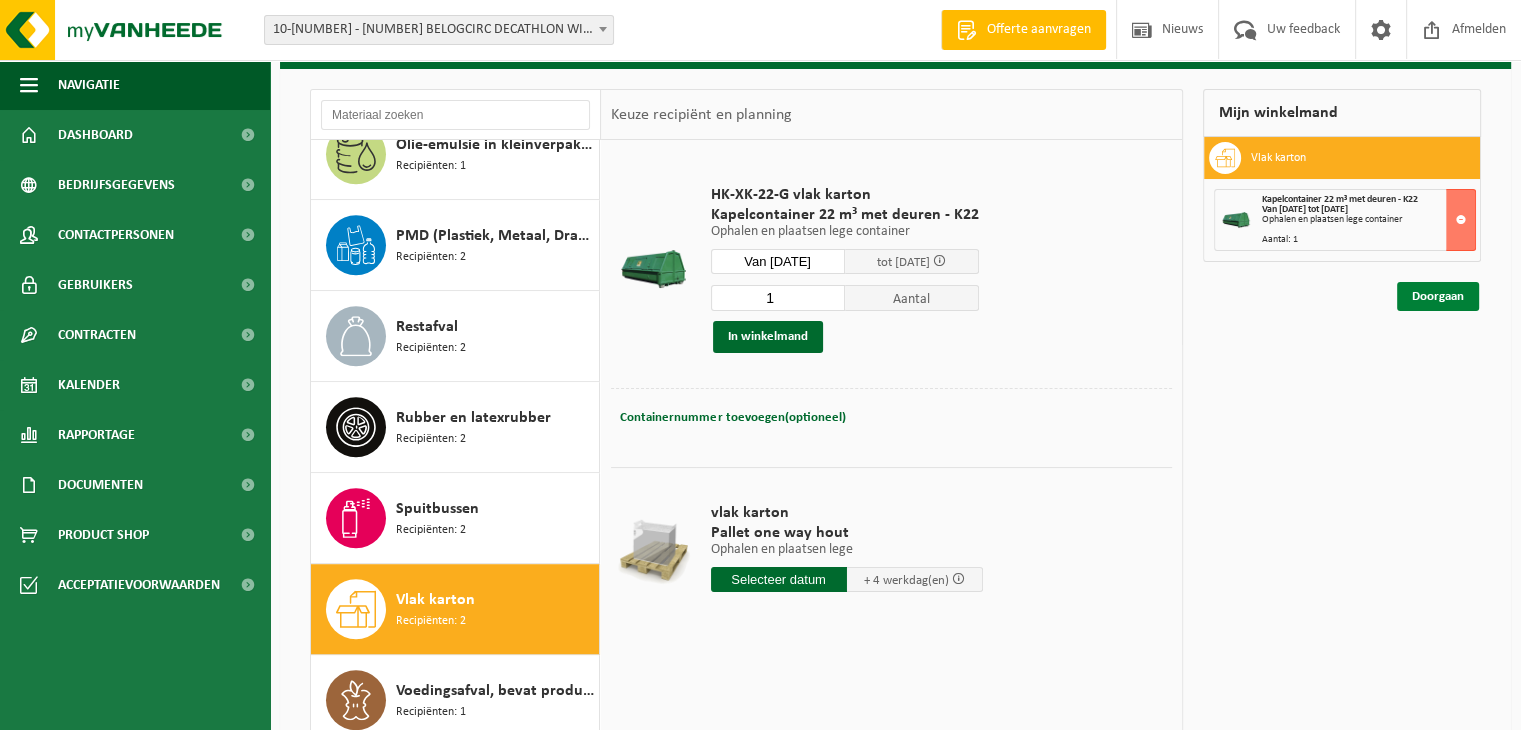 click on "Doorgaan" at bounding box center [1438, 296] 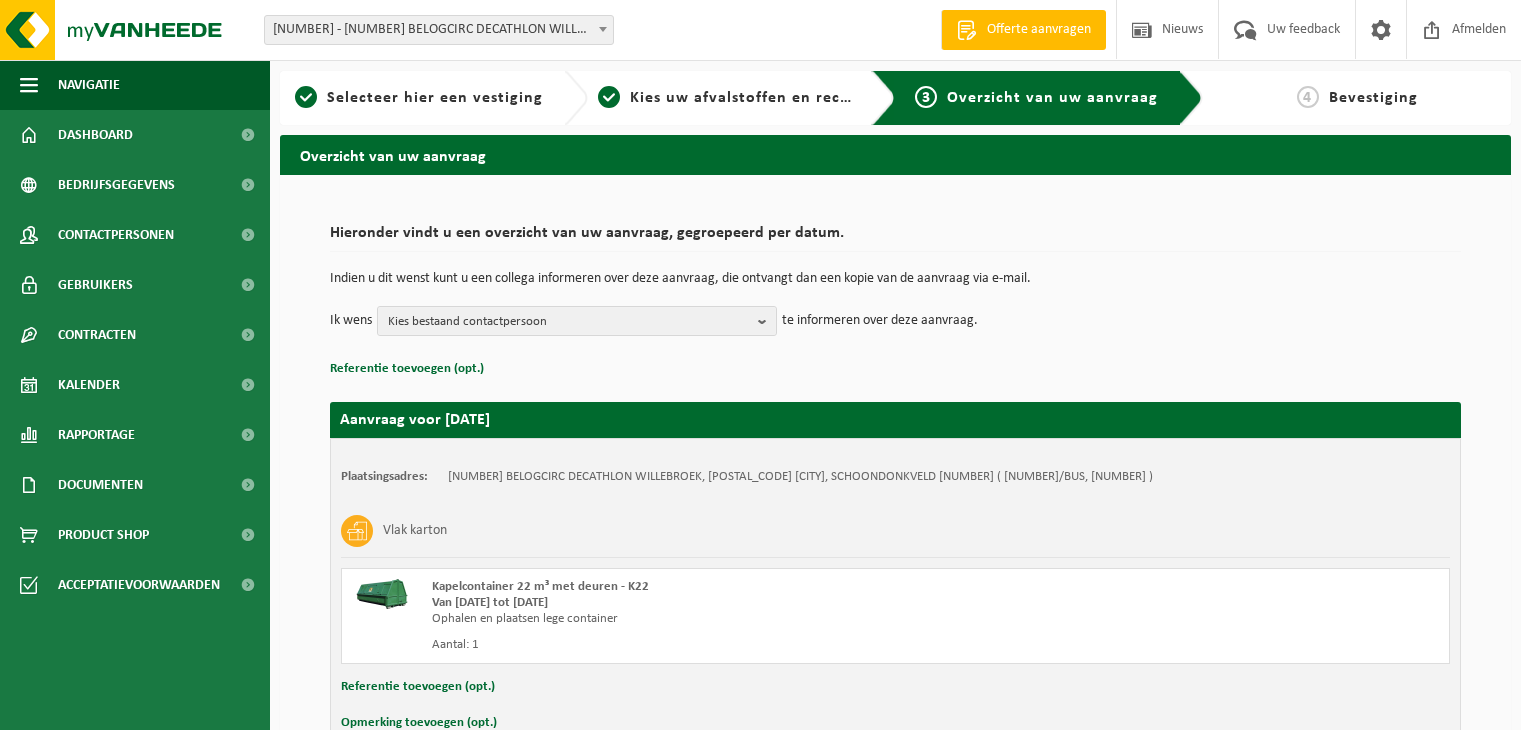 scroll, scrollTop: 0, scrollLeft: 0, axis: both 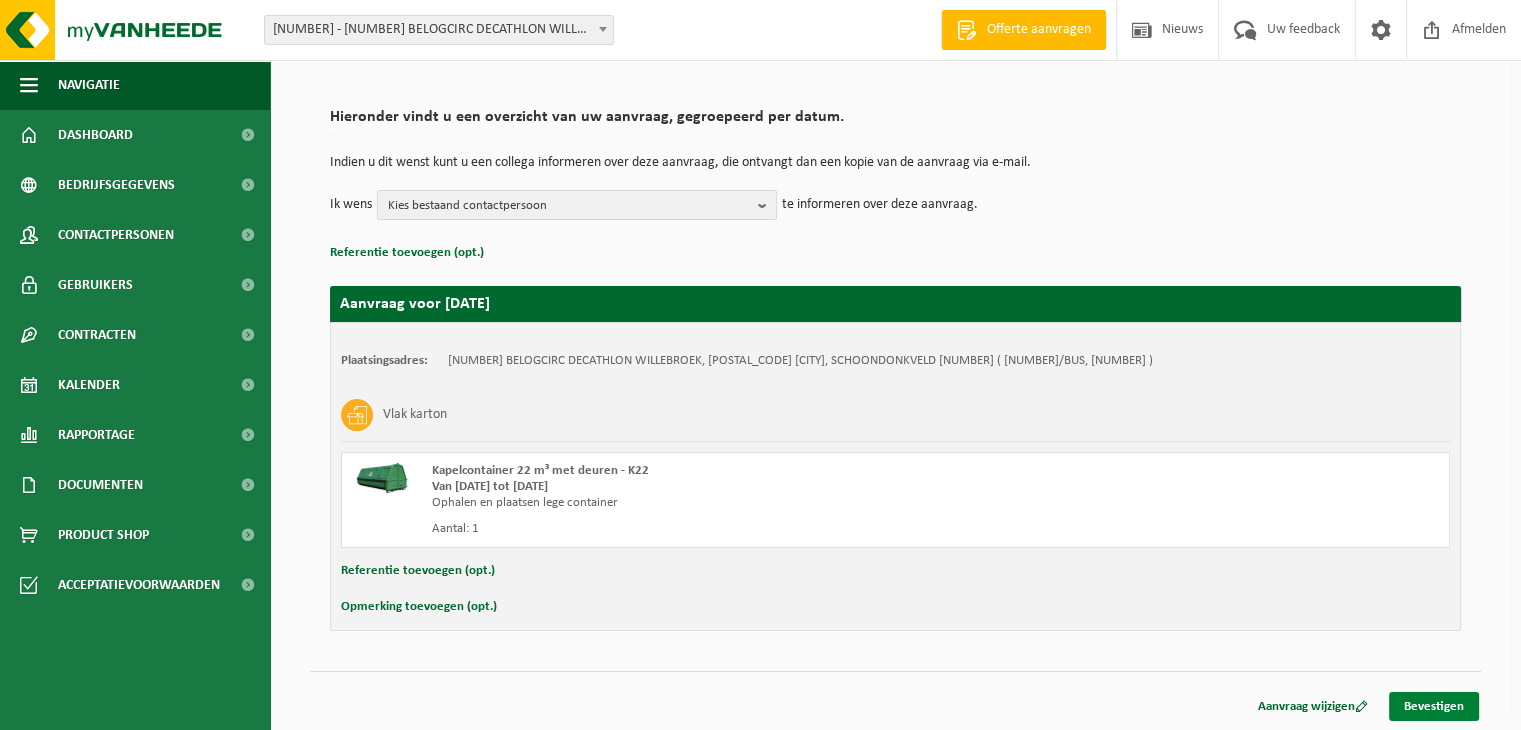 click on "Bevestigen" at bounding box center (1434, 706) 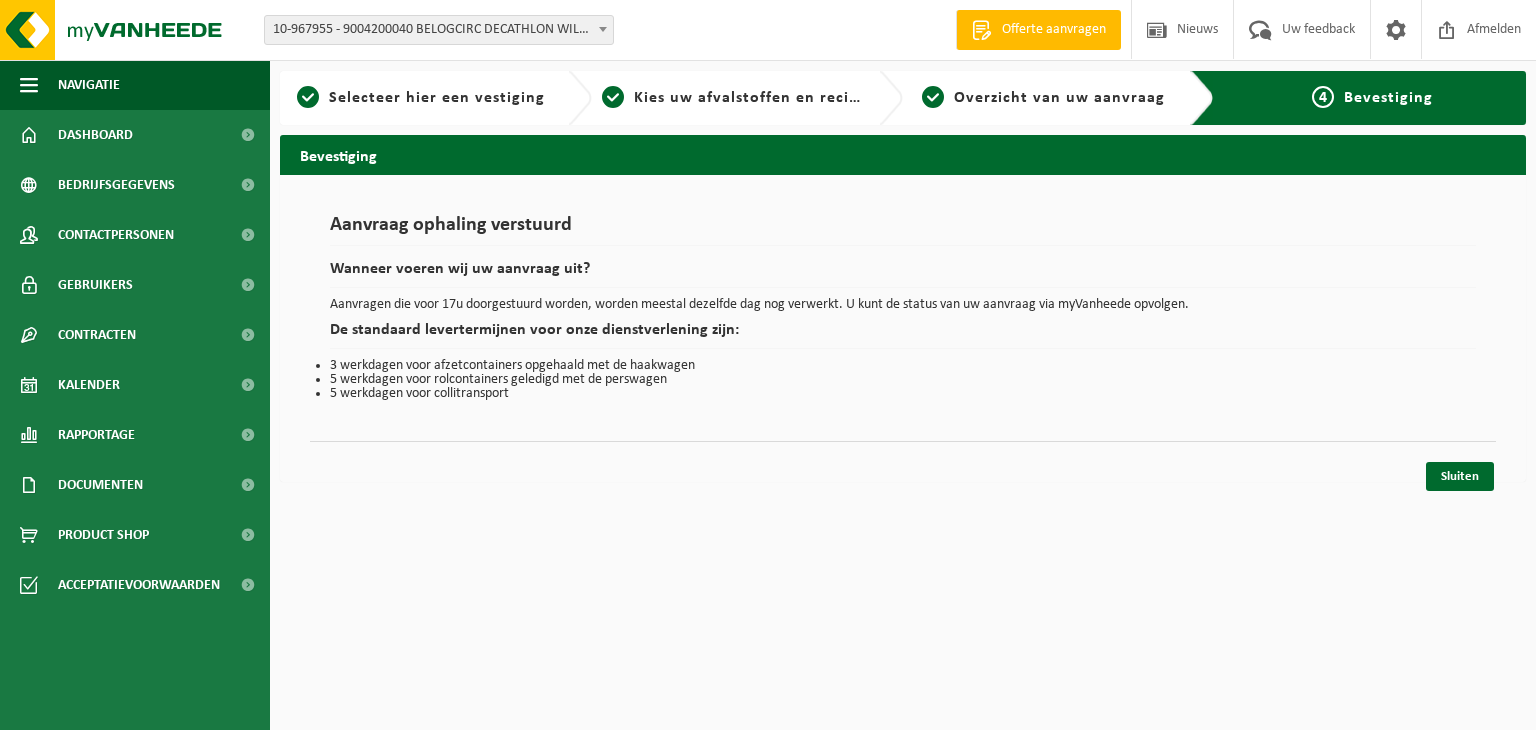 scroll, scrollTop: 0, scrollLeft: 0, axis: both 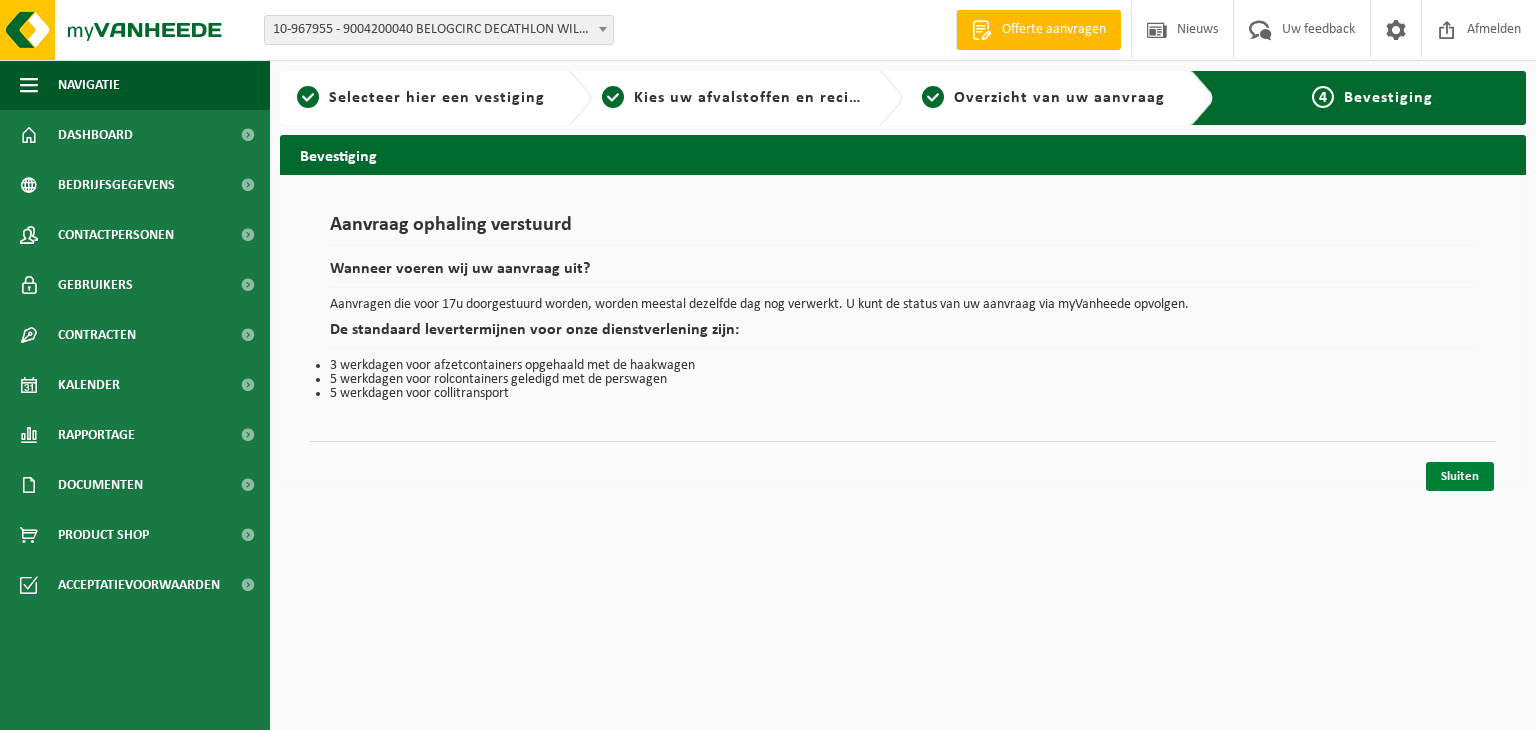 click on "Sluiten" at bounding box center (1460, 476) 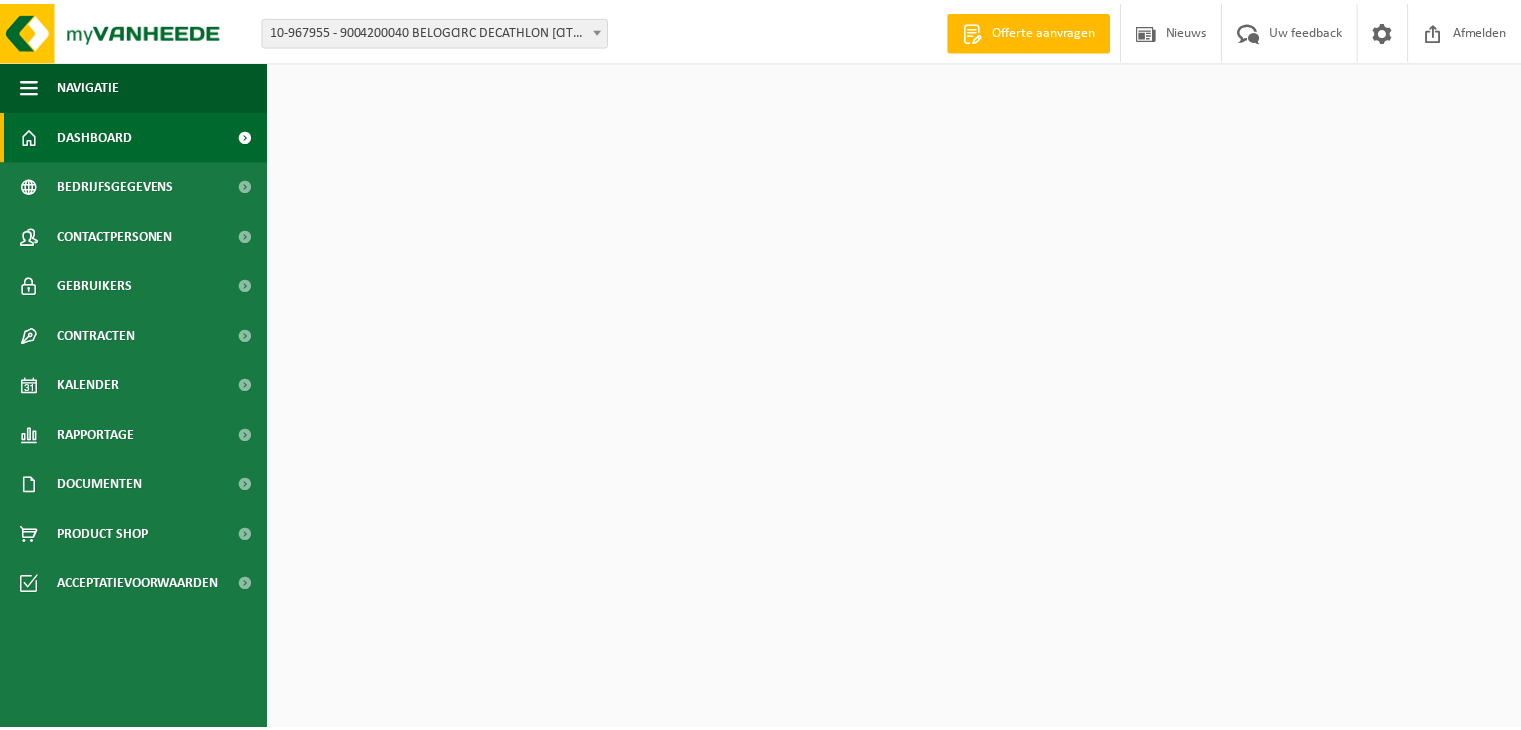 scroll, scrollTop: 0, scrollLeft: 0, axis: both 